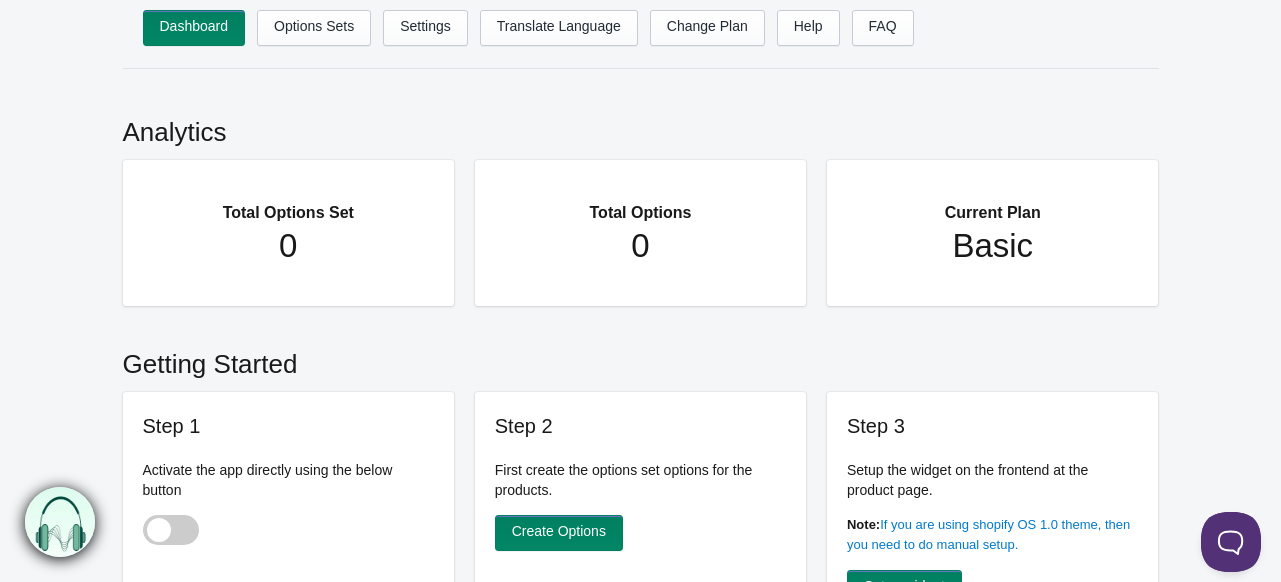 scroll, scrollTop: 0, scrollLeft: 0, axis: both 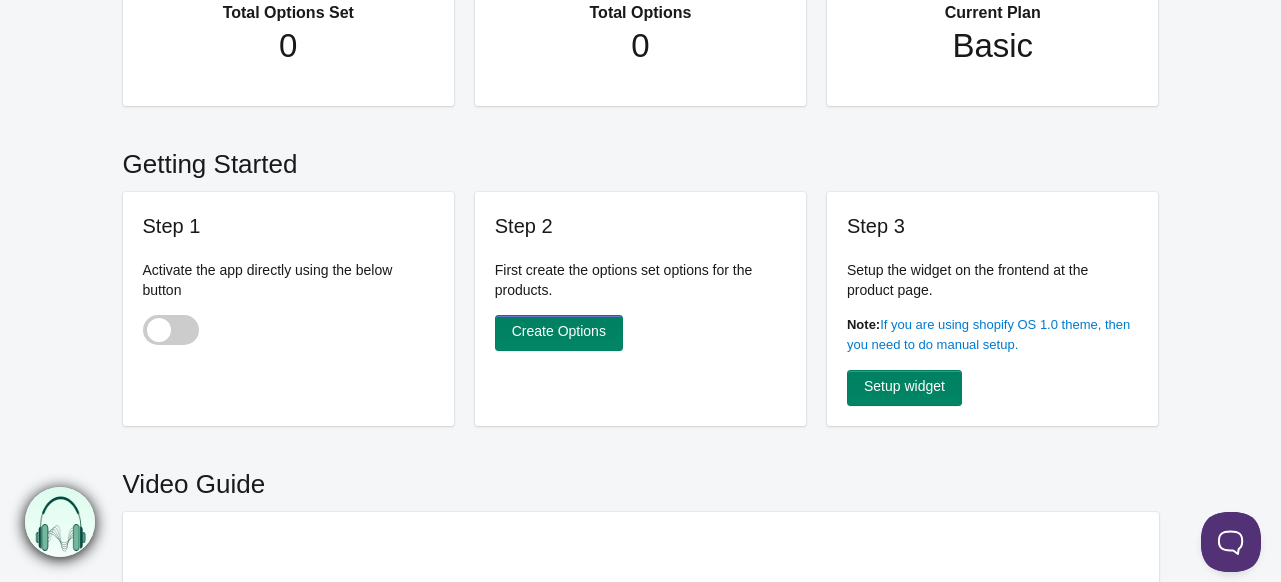 click at bounding box center (171, 330) 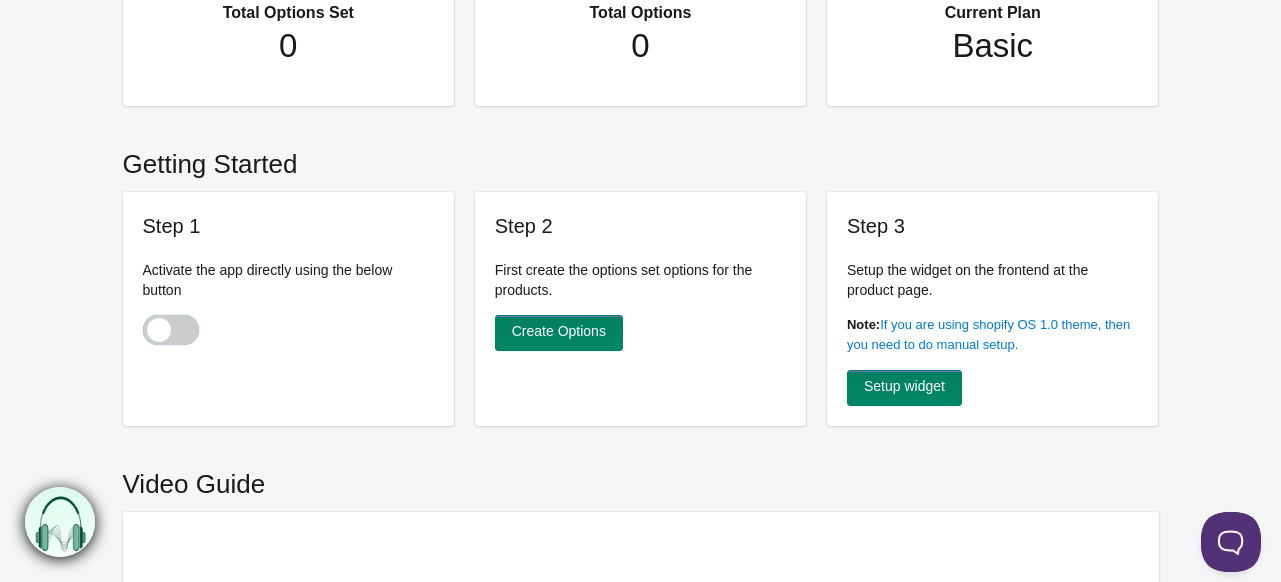 click at bounding box center [144, 332] 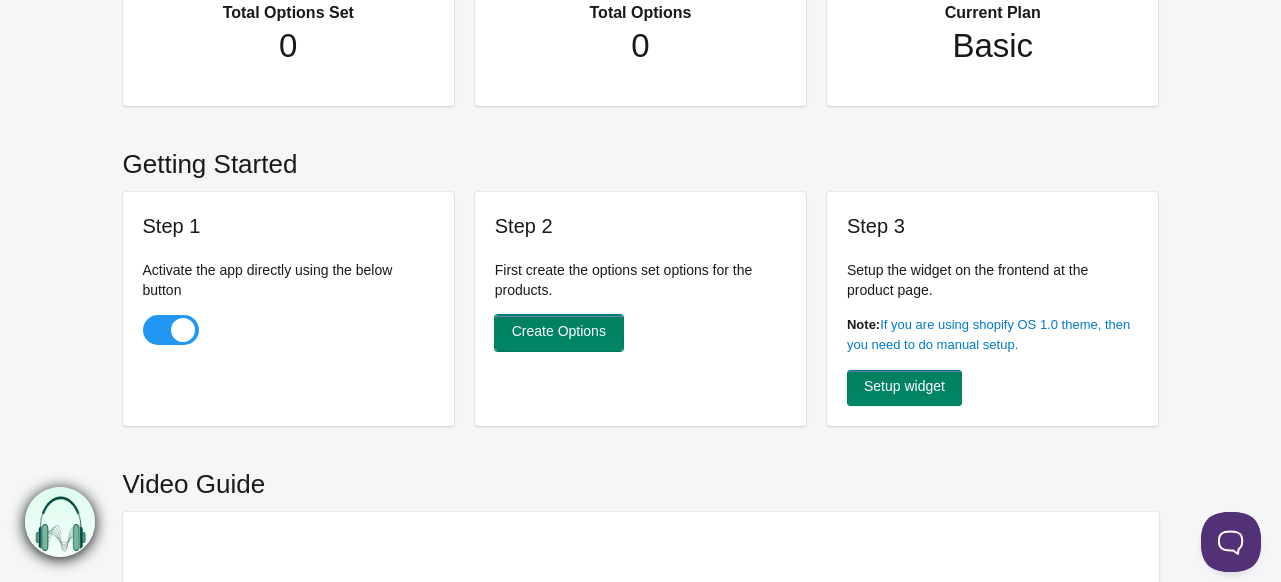 click on "Create Options" at bounding box center [559, 333] 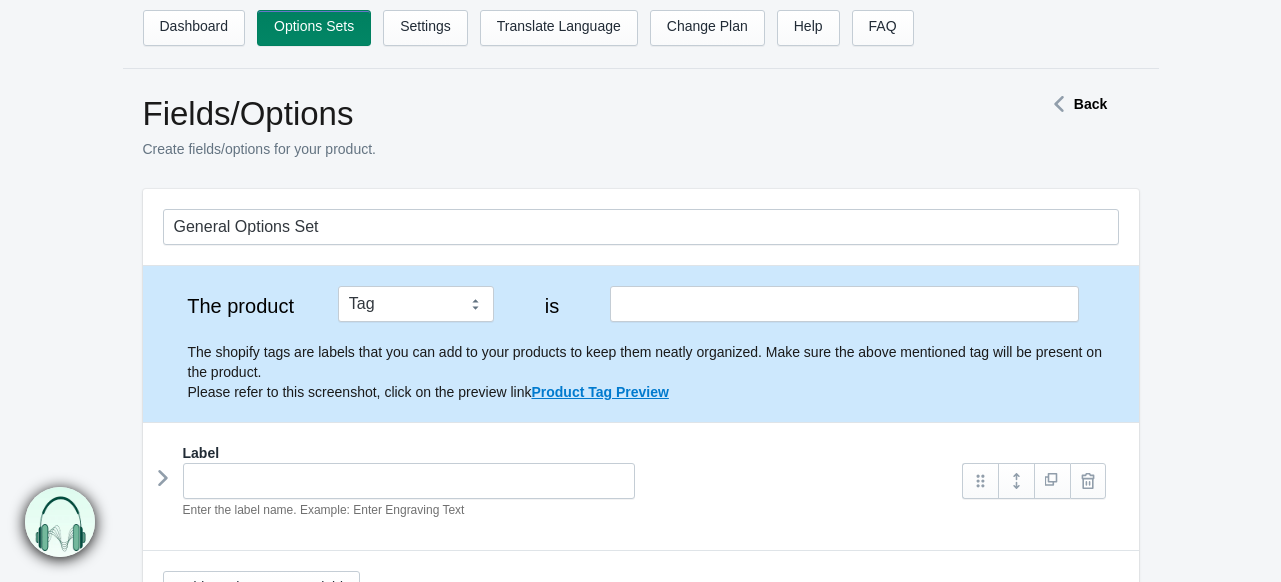 scroll, scrollTop: 0, scrollLeft: 0, axis: both 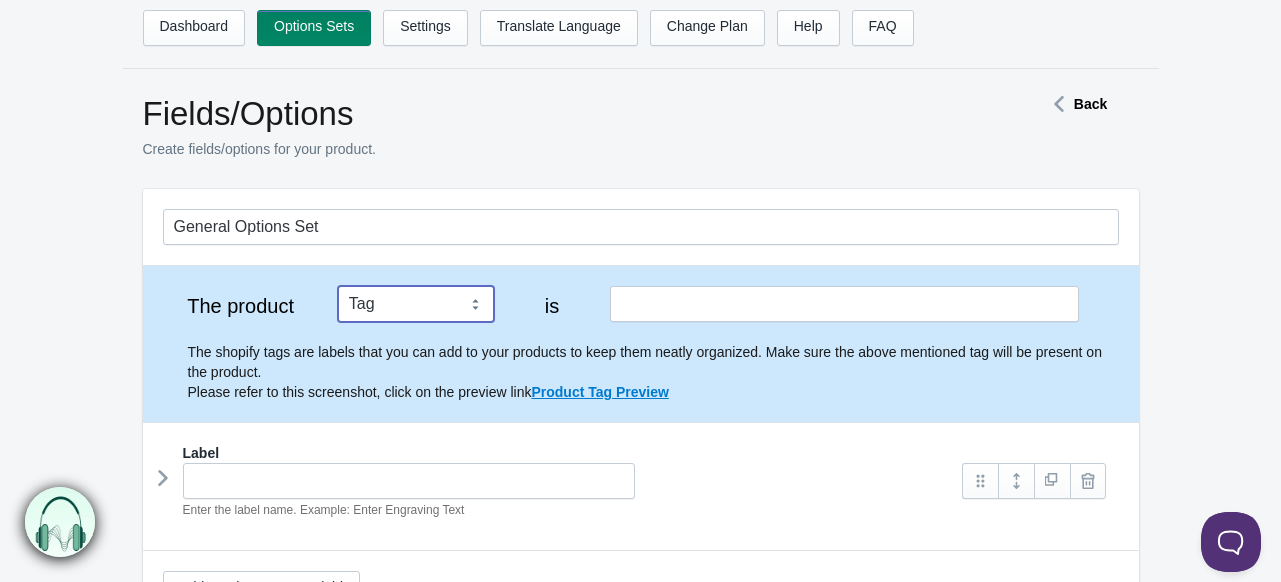 click on "Tag
Vendor
Type
URL
Handle
All Products" at bounding box center [416, 304] 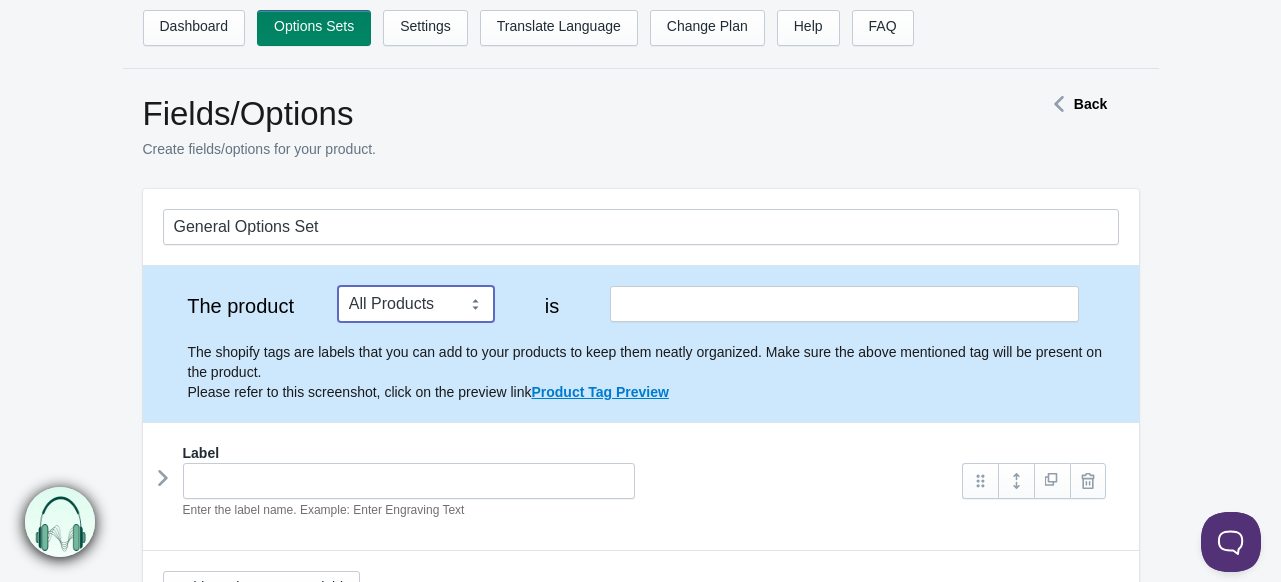 click on "Tag
Vendor
Type
URL
Handle
All Products" at bounding box center (416, 304) 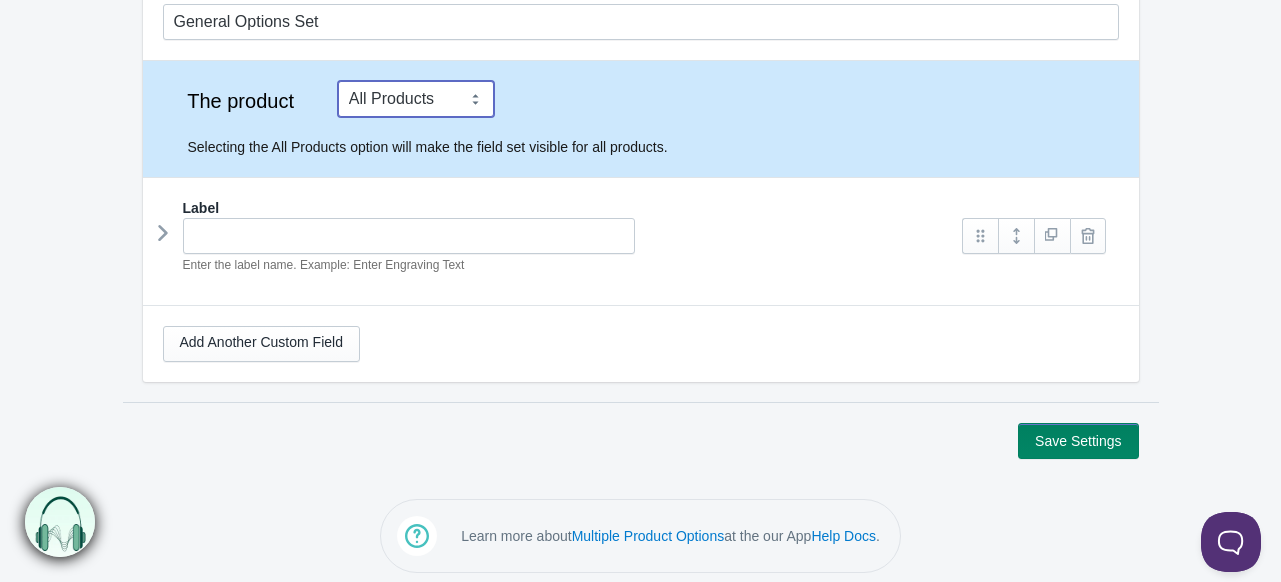 scroll, scrollTop: 213, scrollLeft: 0, axis: vertical 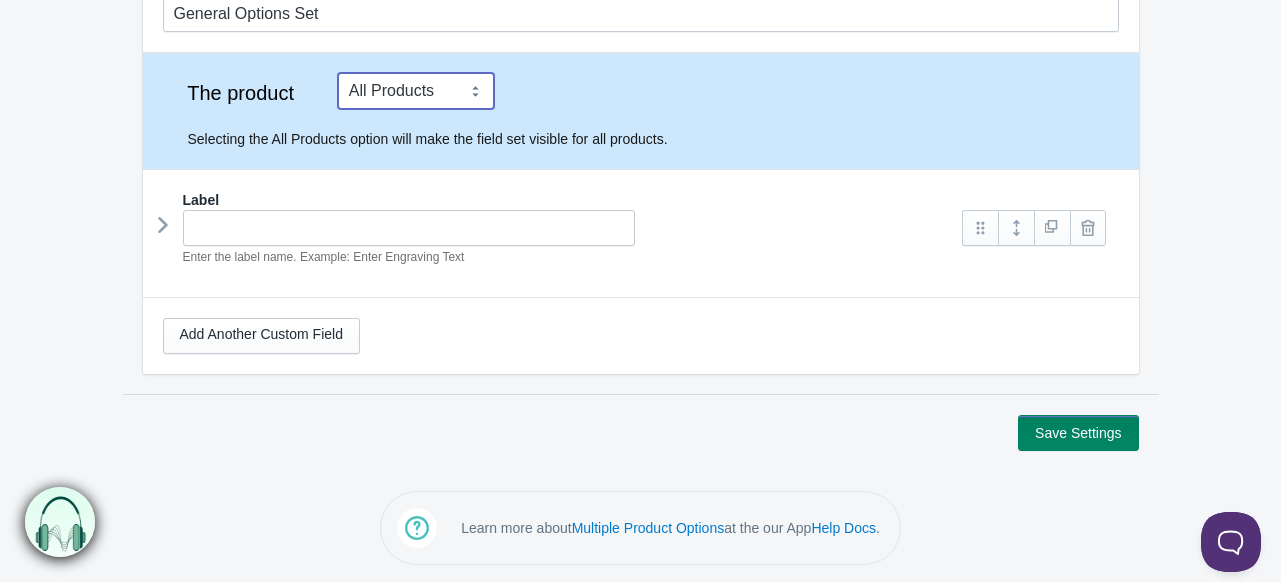 click at bounding box center (163, 225) 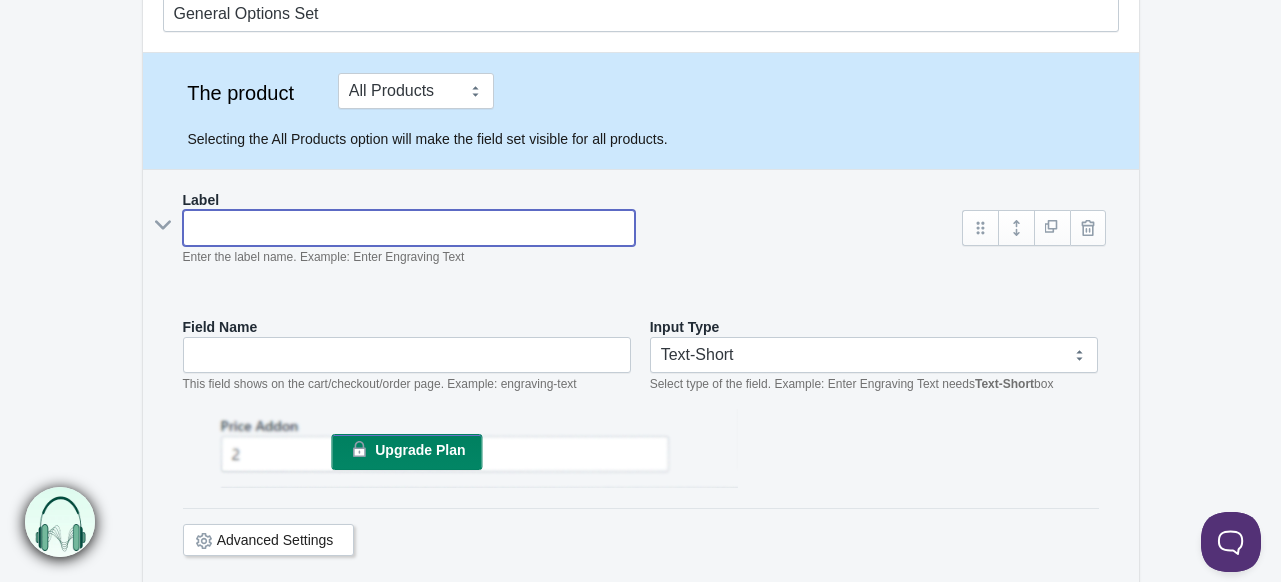 click at bounding box center [409, 228] 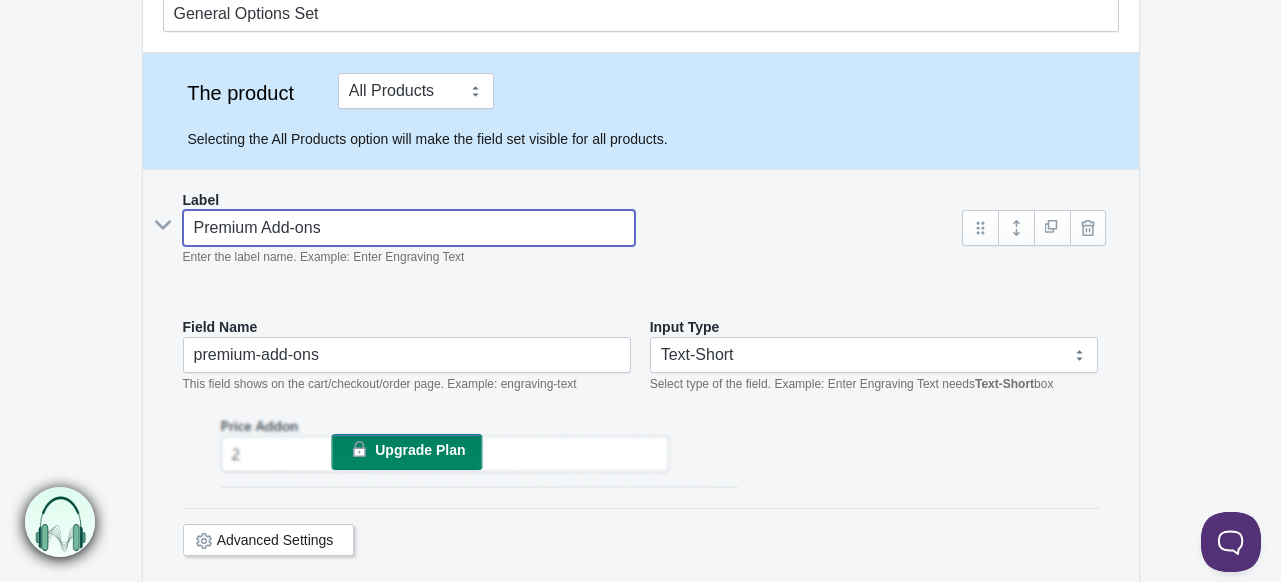 type on "Premium Add-ons" 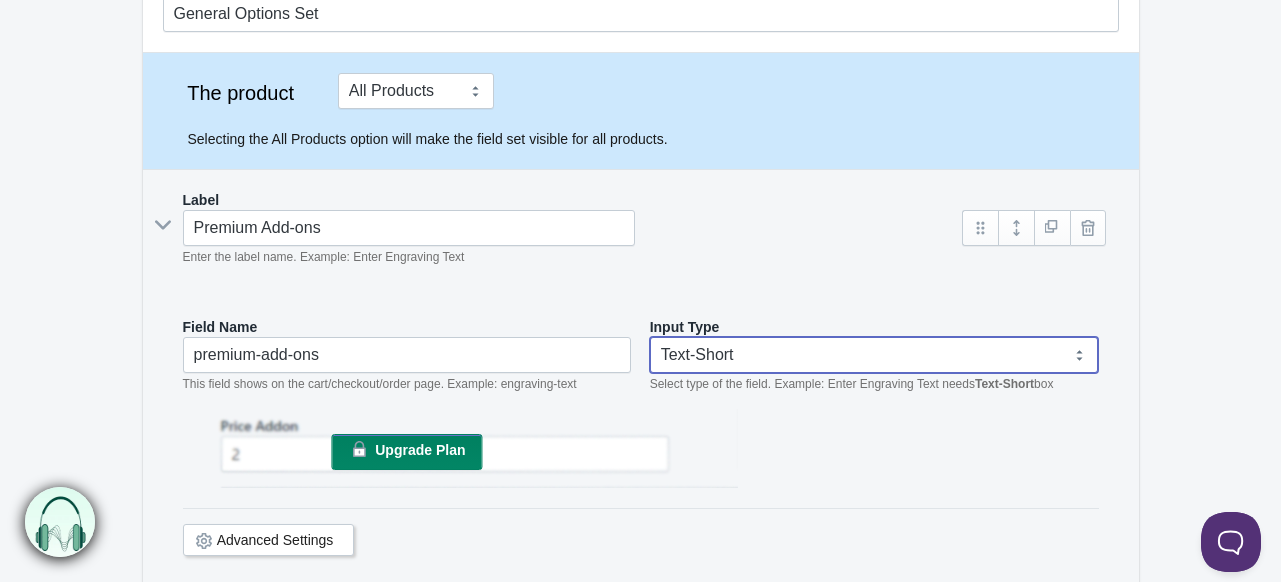 click on "Text-Short
Text-Long
Radio button
Drop-down select
Image
Checkbox
Datepicker" at bounding box center (874, 355) 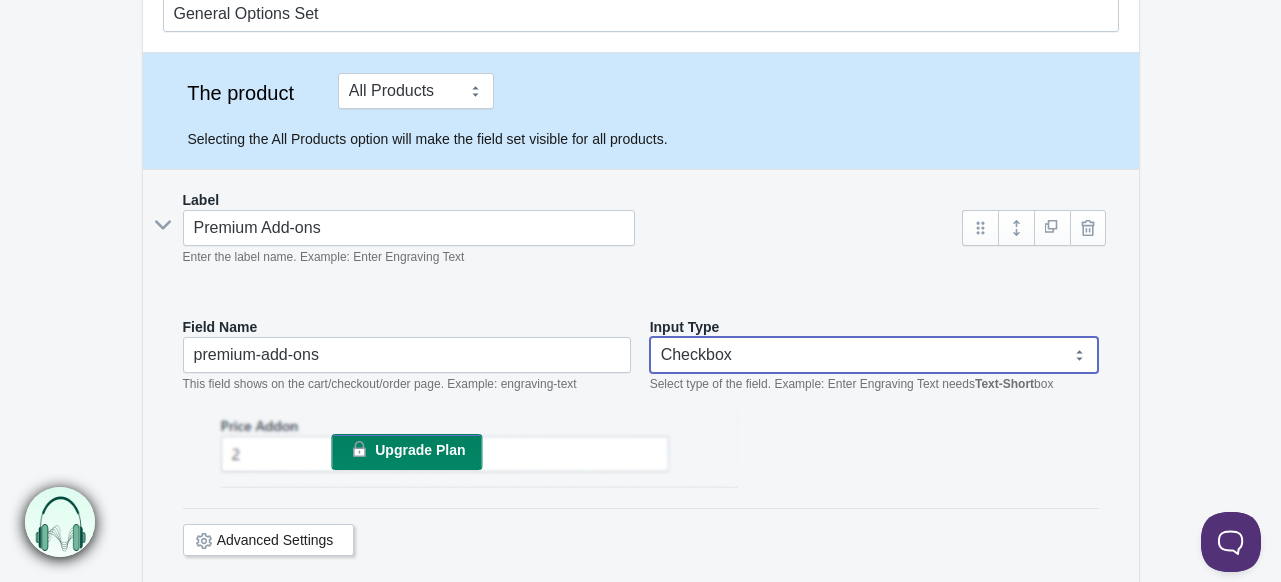 click on "Text-Short
Text-Long
Radio button
Drop-down select
Image
Checkbox
Datepicker" at bounding box center (874, 355) 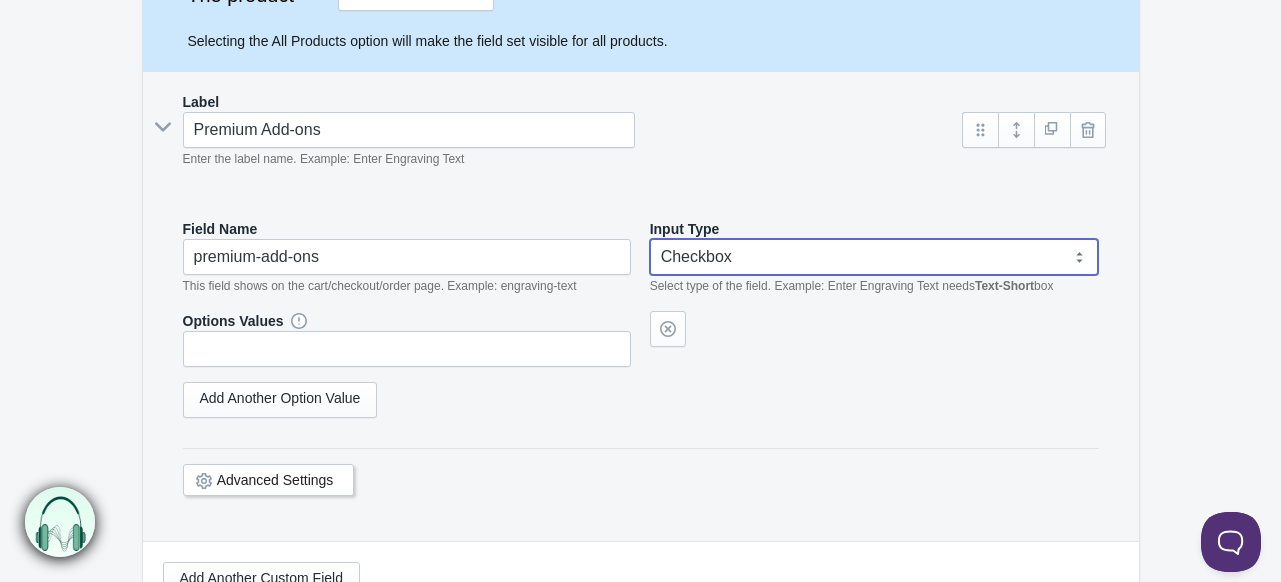 scroll, scrollTop: 313, scrollLeft: 0, axis: vertical 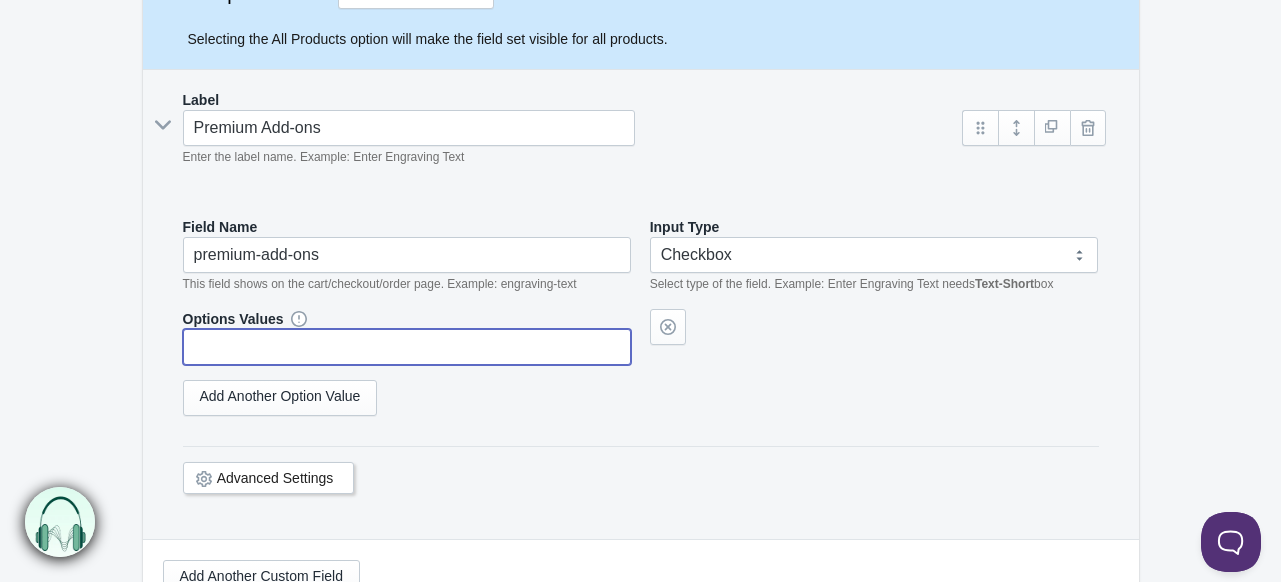 click at bounding box center (407, 347) 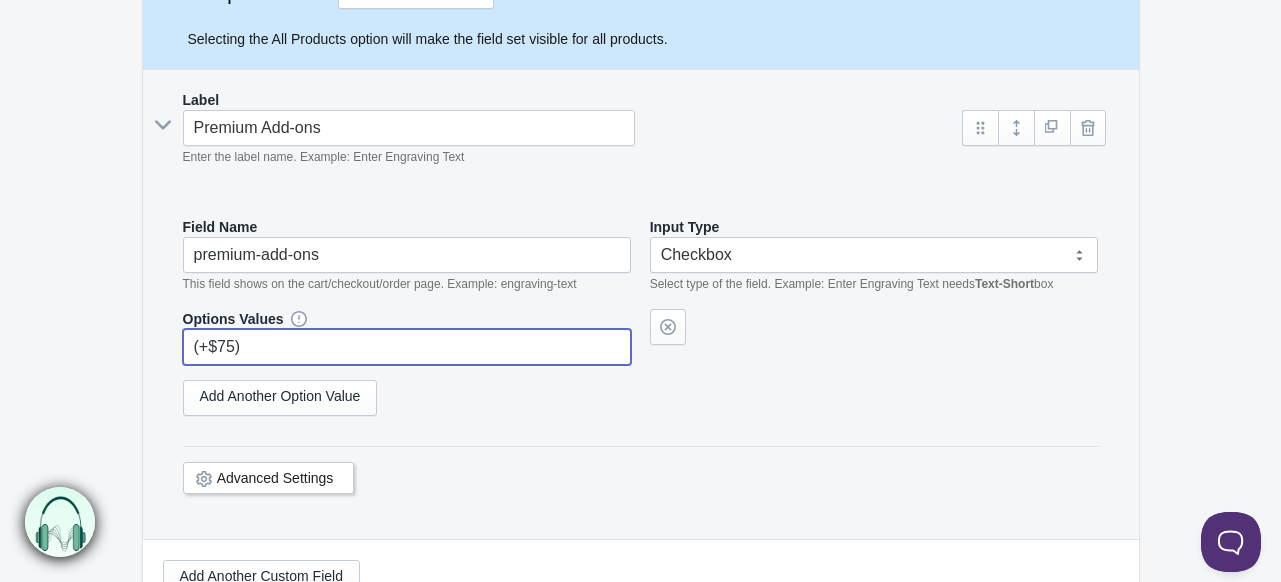 drag, startPoint x: 316, startPoint y: 350, endPoint x: 86, endPoint y: 330, distance: 230.86794 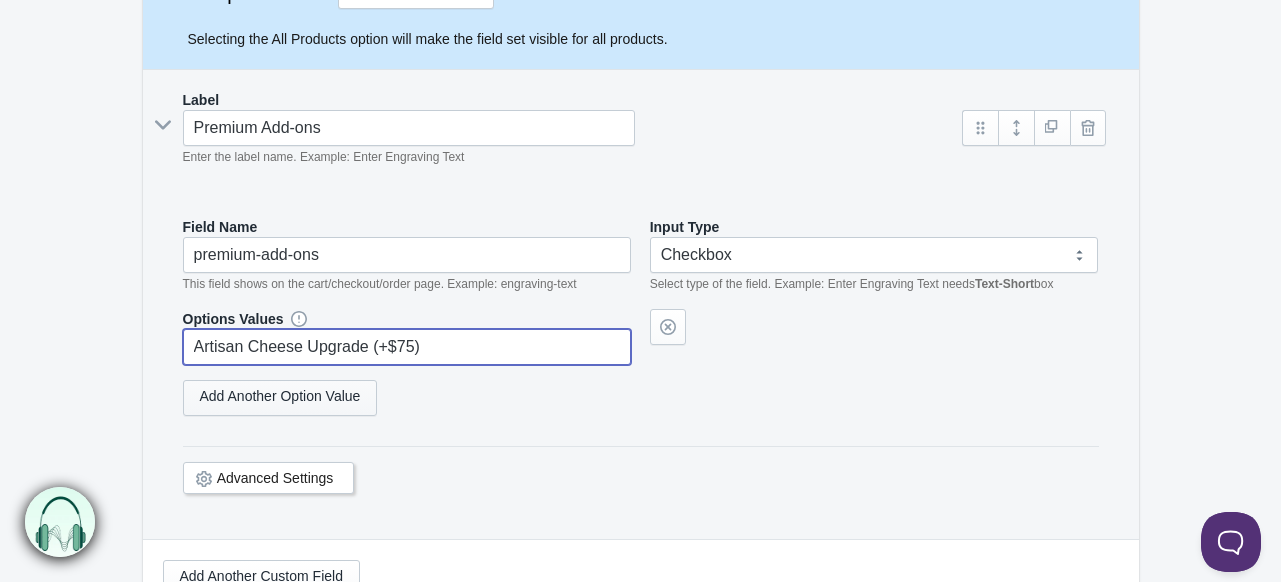 click on "Add Another Option Value" at bounding box center [280, 398] 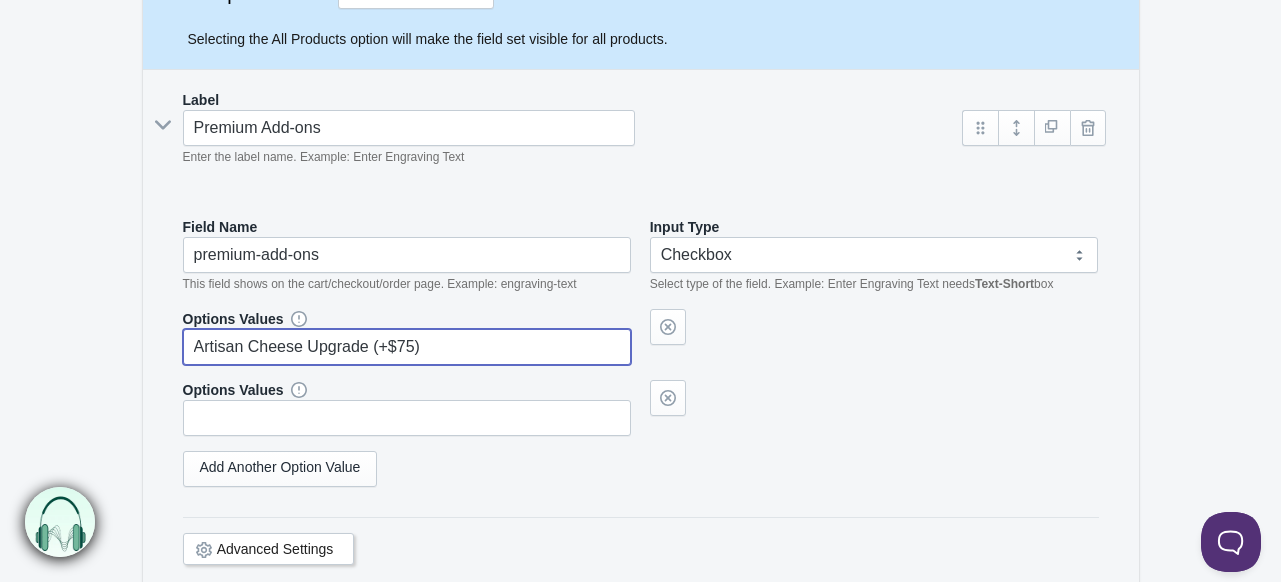 type on "Artisan Cheese Upgrade (+$75)" 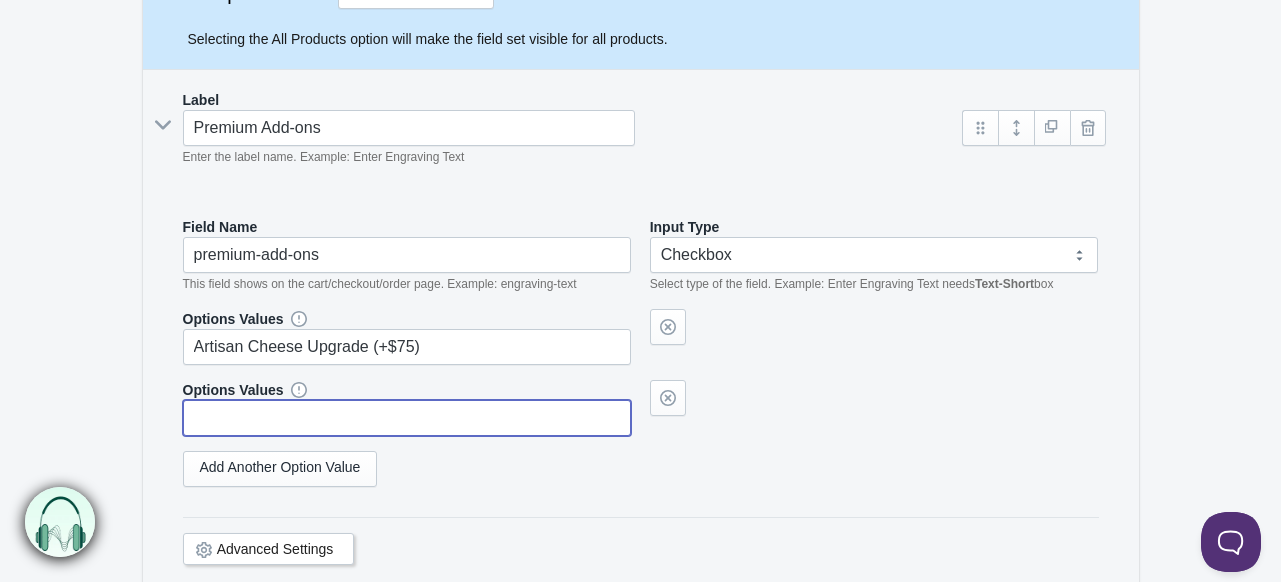 click at bounding box center [407, 418] 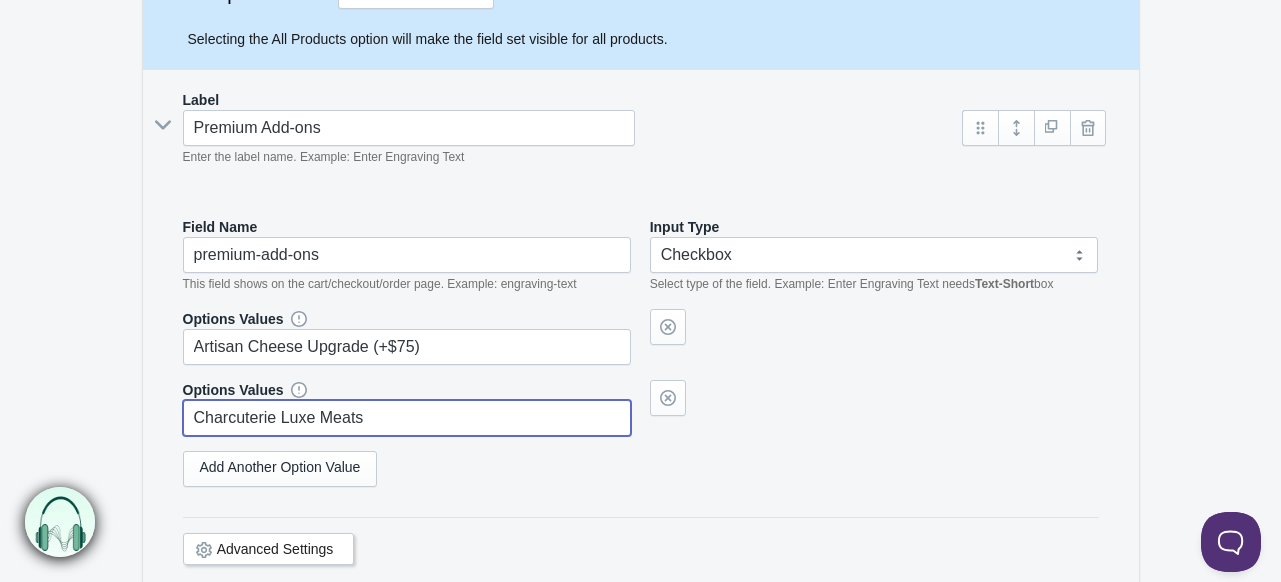 paste on "(+$75)" 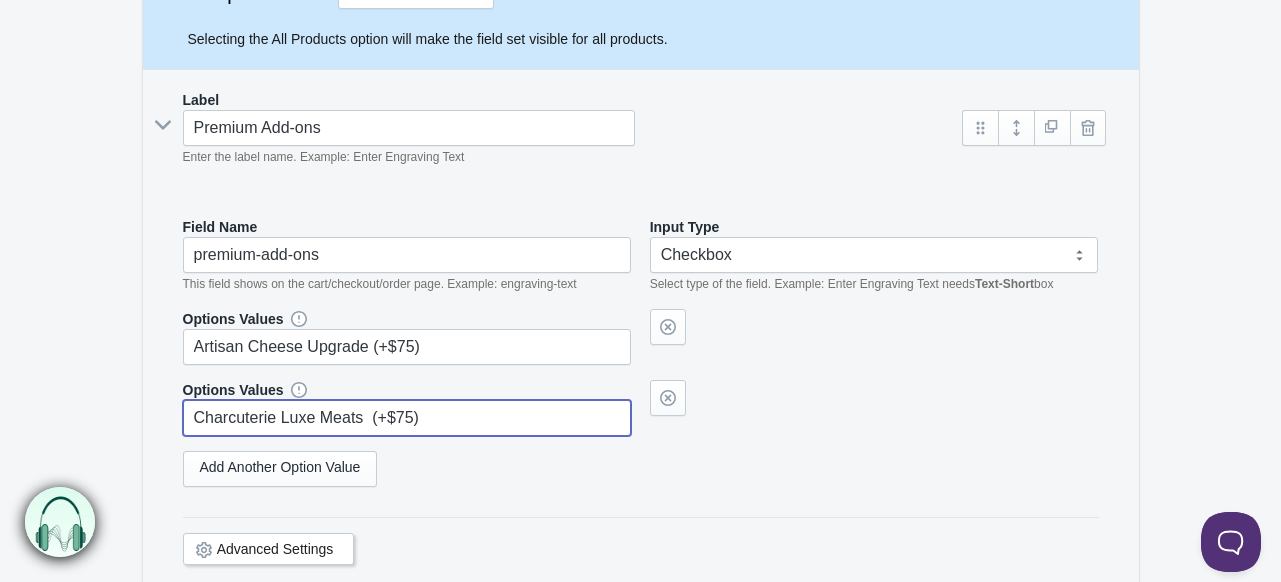 click on "Charcuterie Luxe Meats  (+$75)" at bounding box center (407, 418) 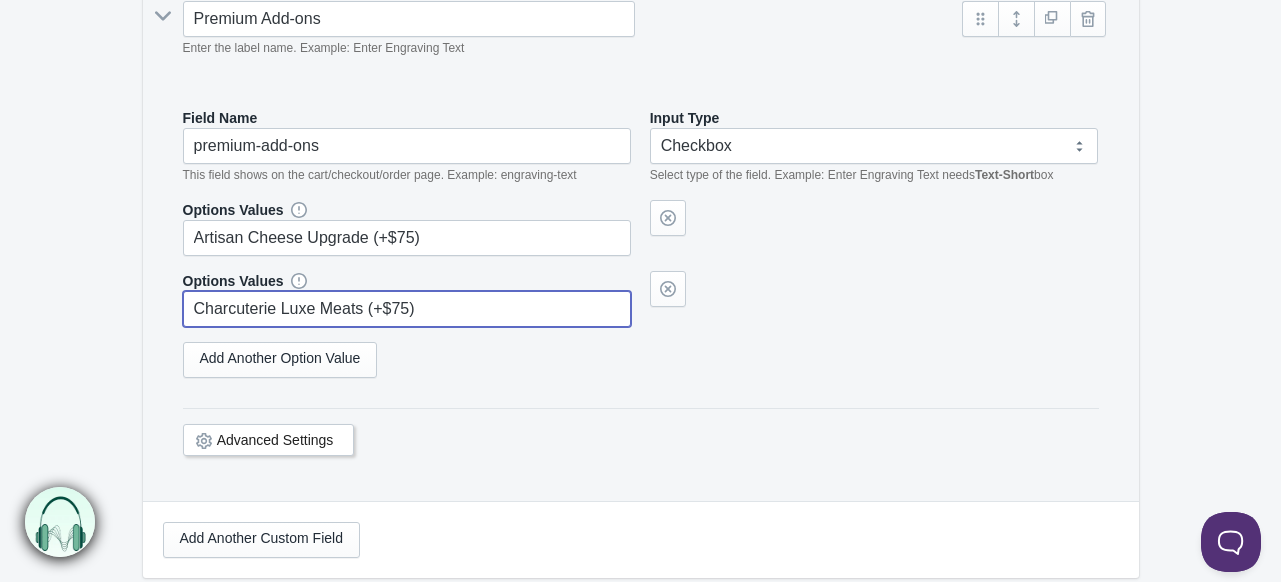 scroll, scrollTop: 513, scrollLeft: 0, axis: vertical 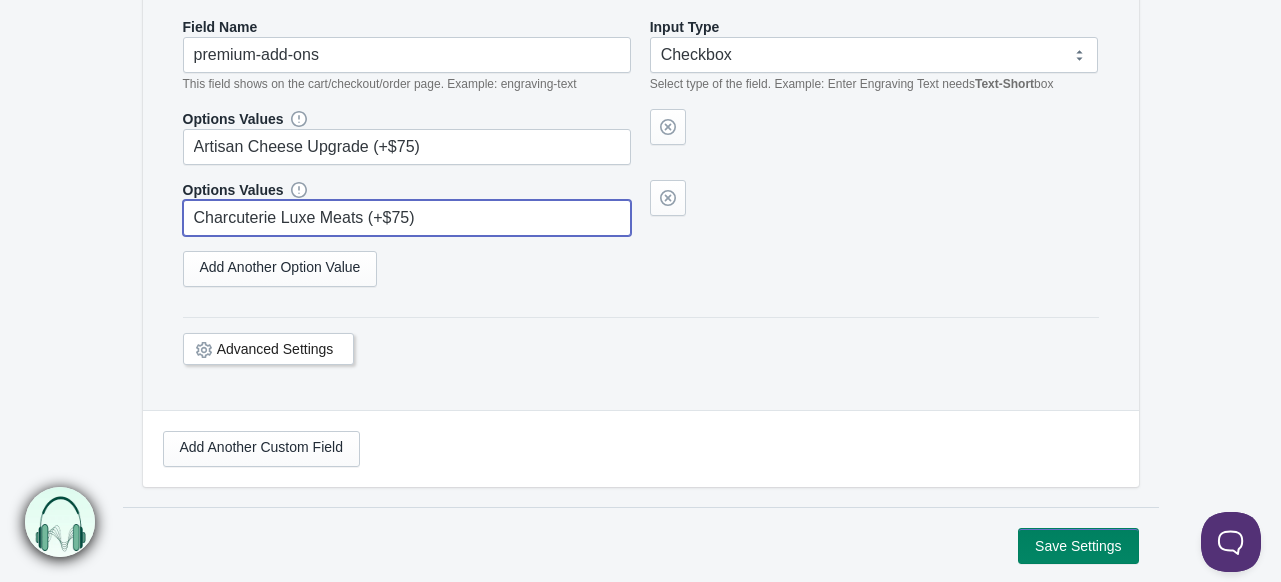 type on "Charcuterie Luxe Meats (+$75)" 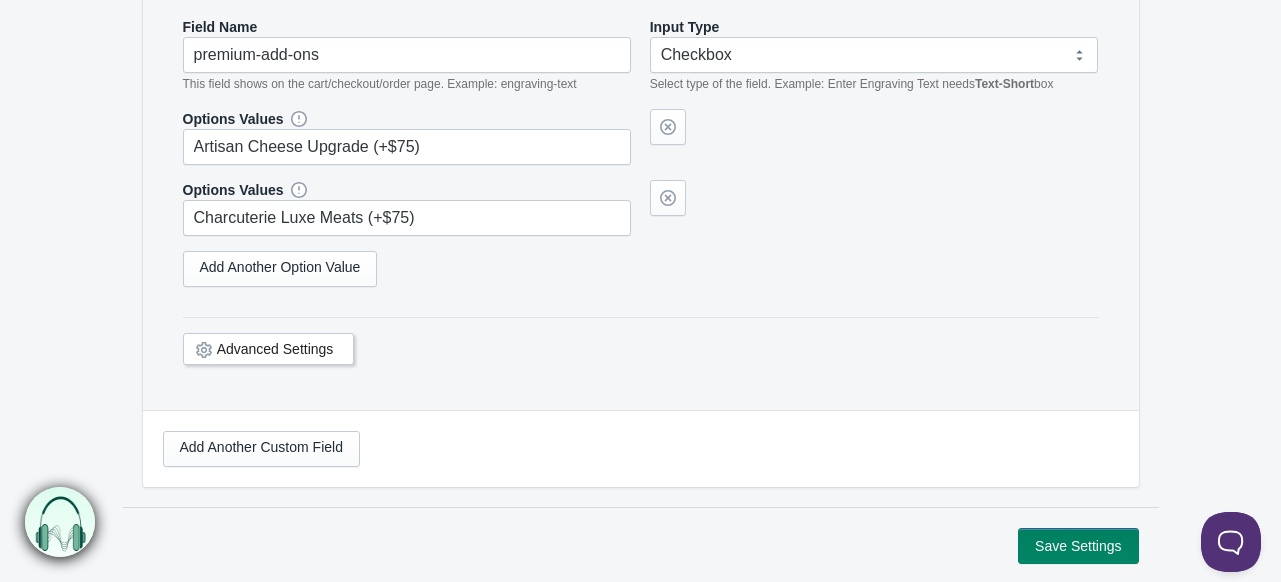 click on "Save Settings" at bounding box center [641, 535] 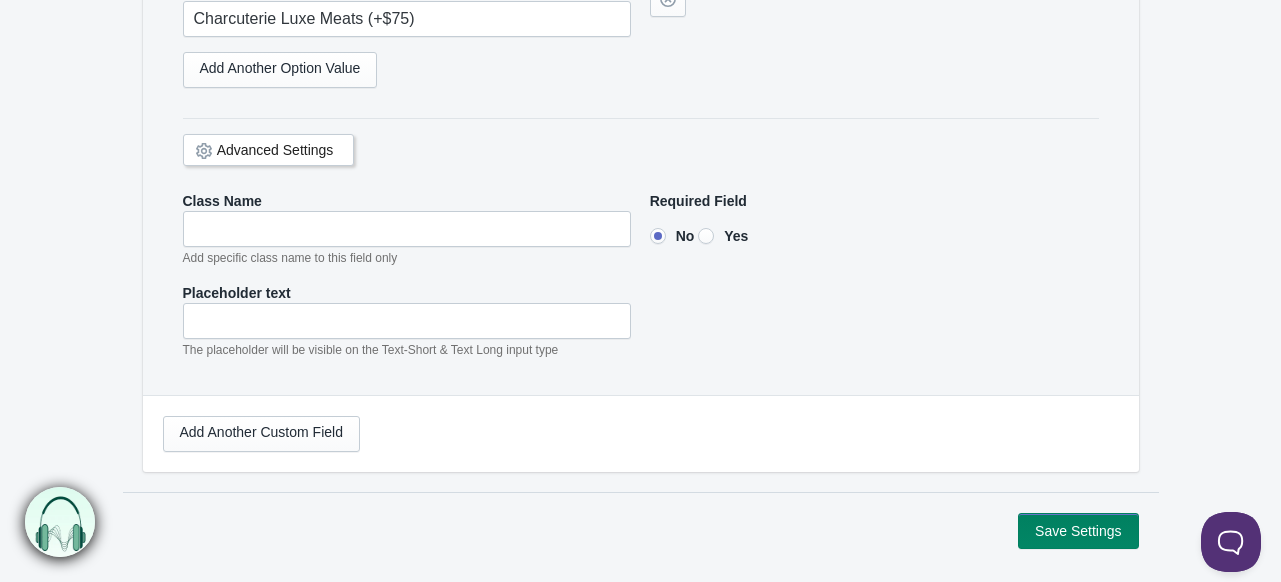 scroll, scrollTop: 709, scrollLeft: 0, axis: vertical 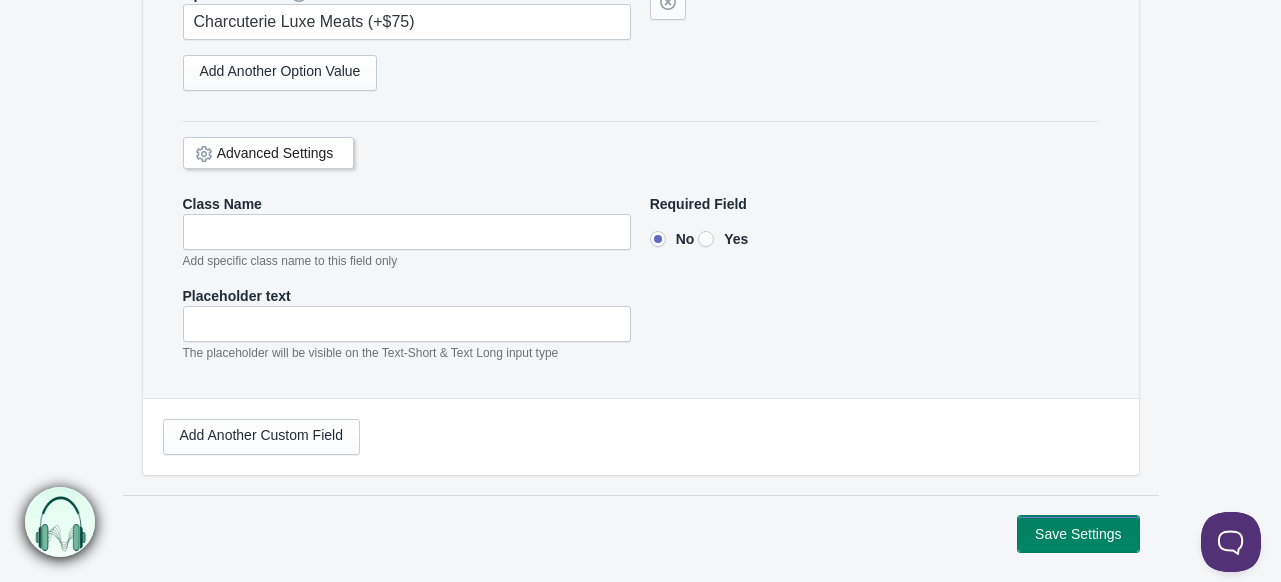 click on "Save Settings" at bounding box center (1078, 534) 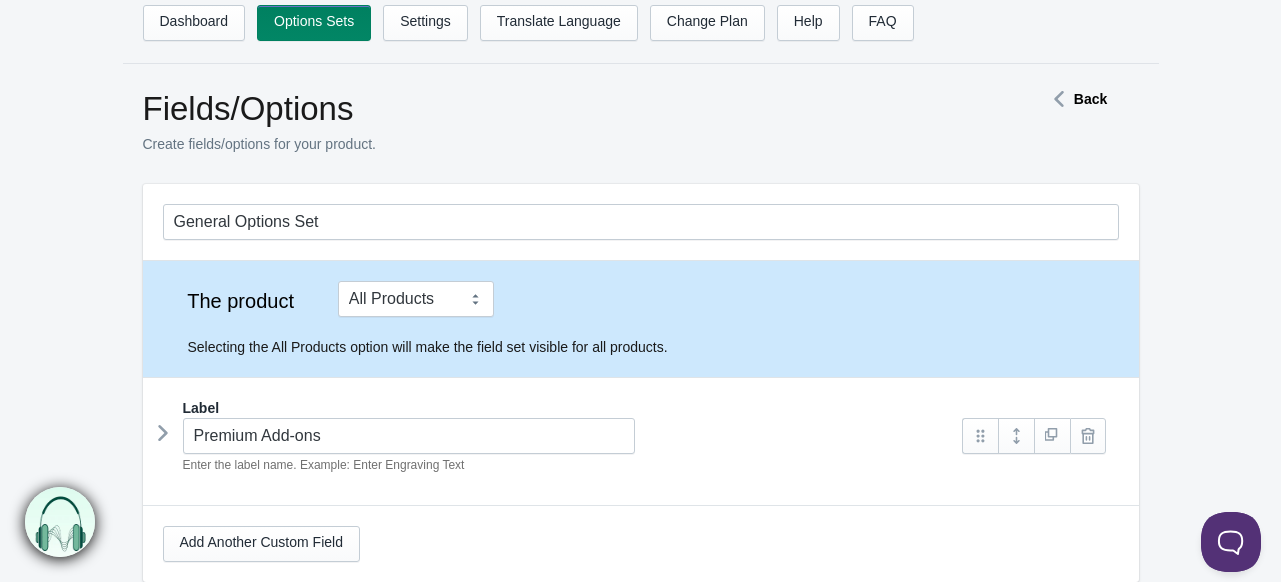 scroll, scrollTop: 0, scrollLeft: 0, axis: both 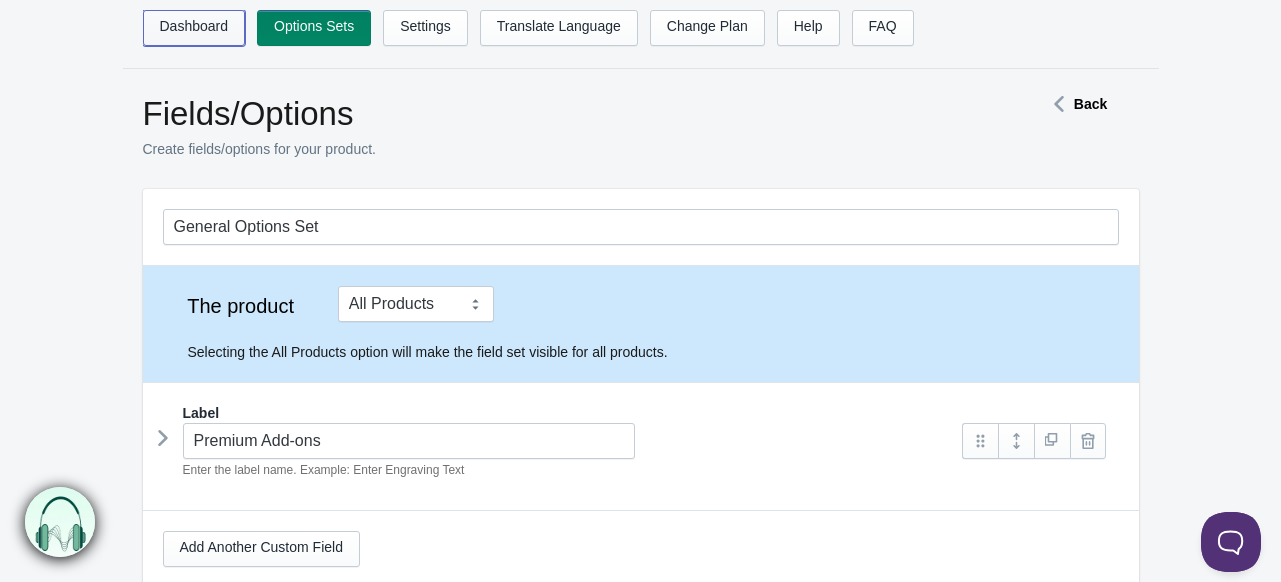 click on "Dashboard" at bounding box center (194, 28) 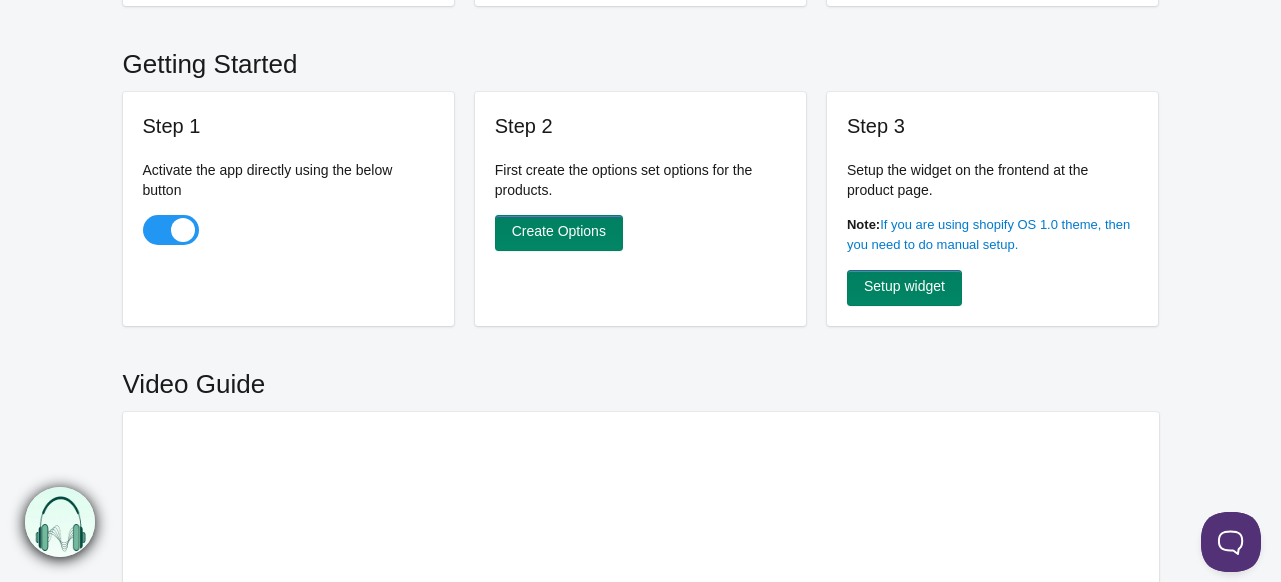 scroll, scrollTop: 0, scrollLeft: 0, axis: both 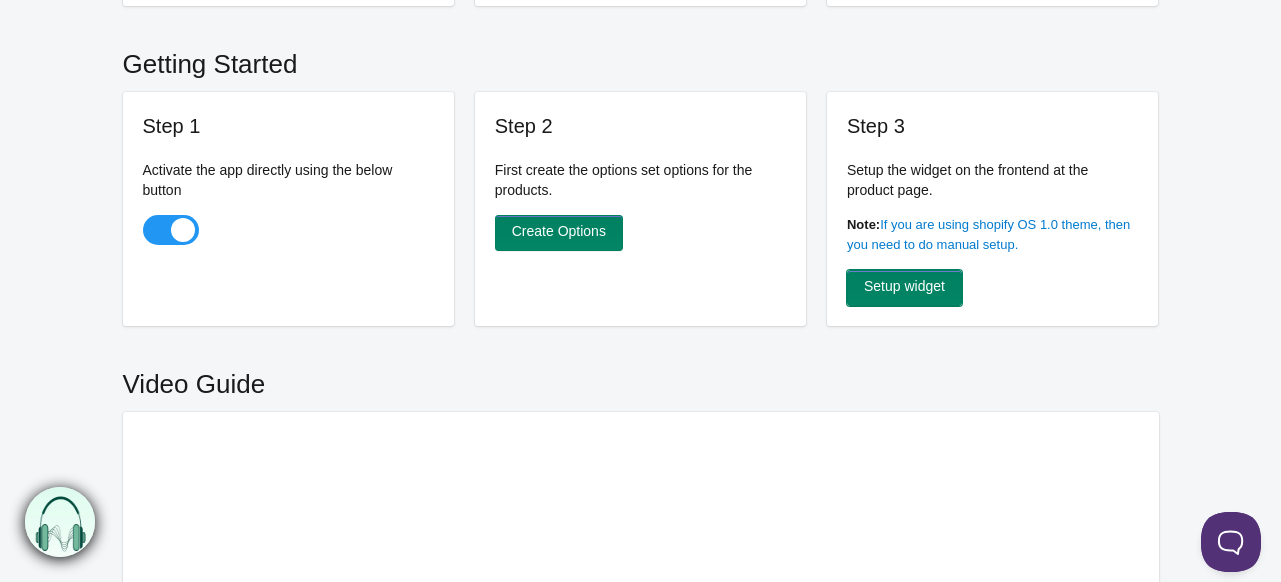 click on "Setup widget" at bounding box center (904, 288) 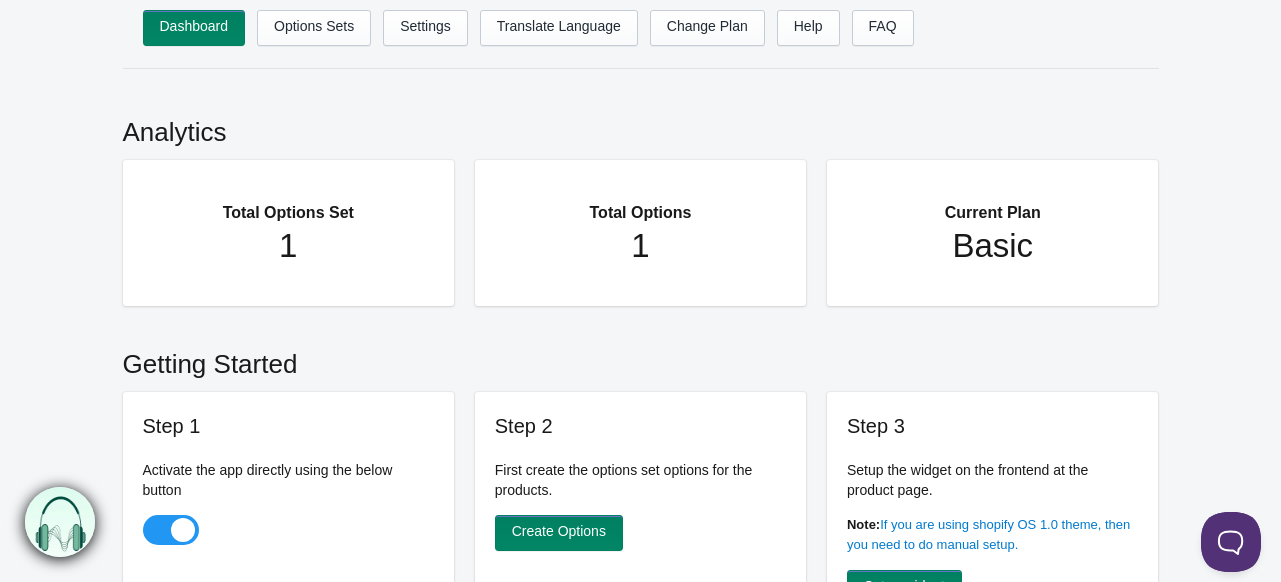 scroll, scrollTop: 0, scrollLeft: 0, axis: both 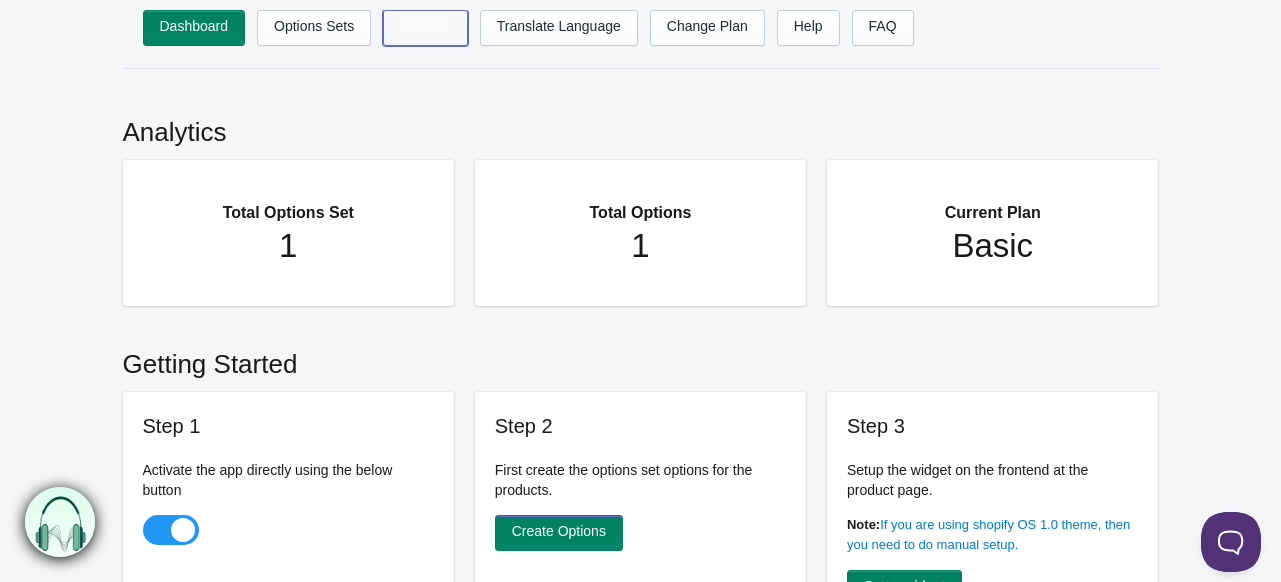 click on "Settings" at bounding box center (425, 28) 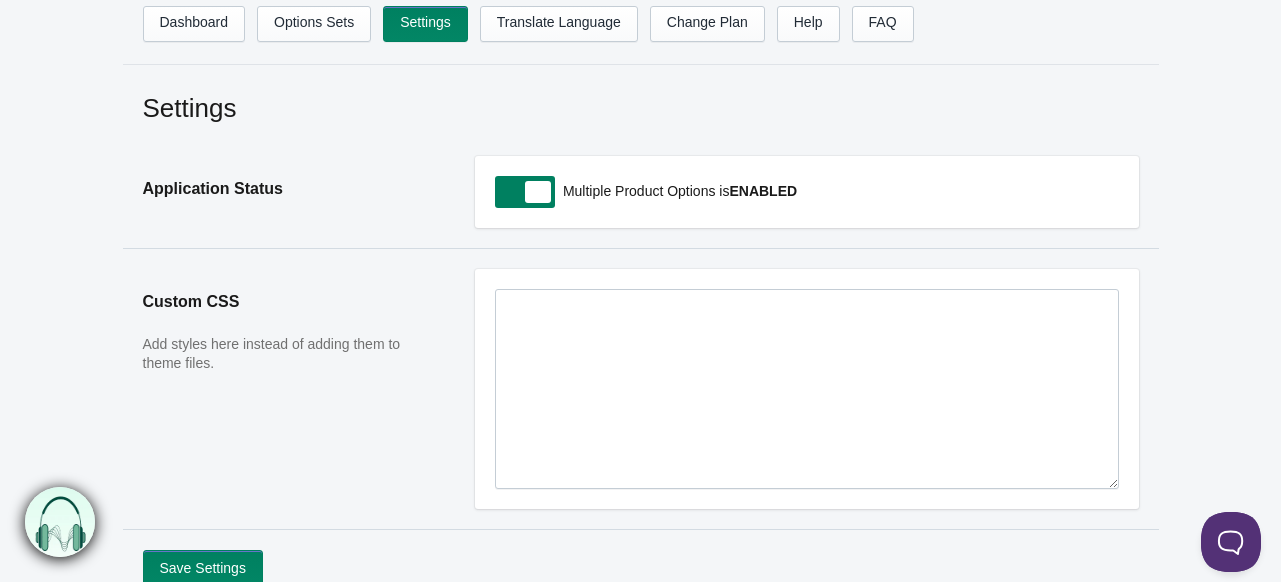 scroll, scrollTop: 0, scrollLeft: 0, axis: both 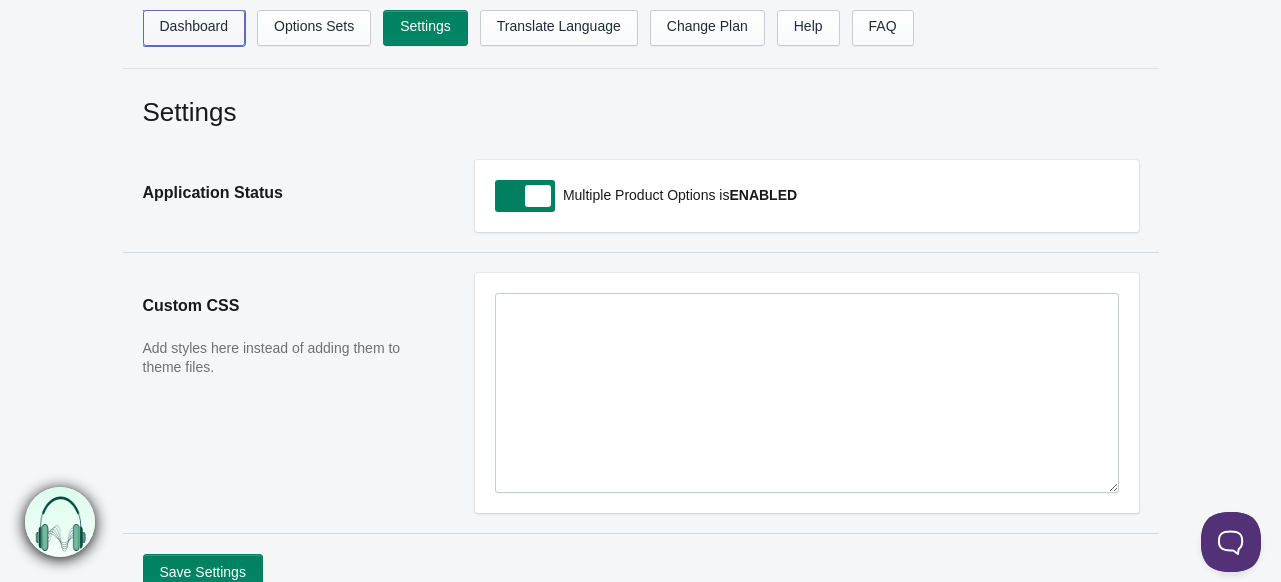 click on "Dashboard" at bounding box center [194, 28] 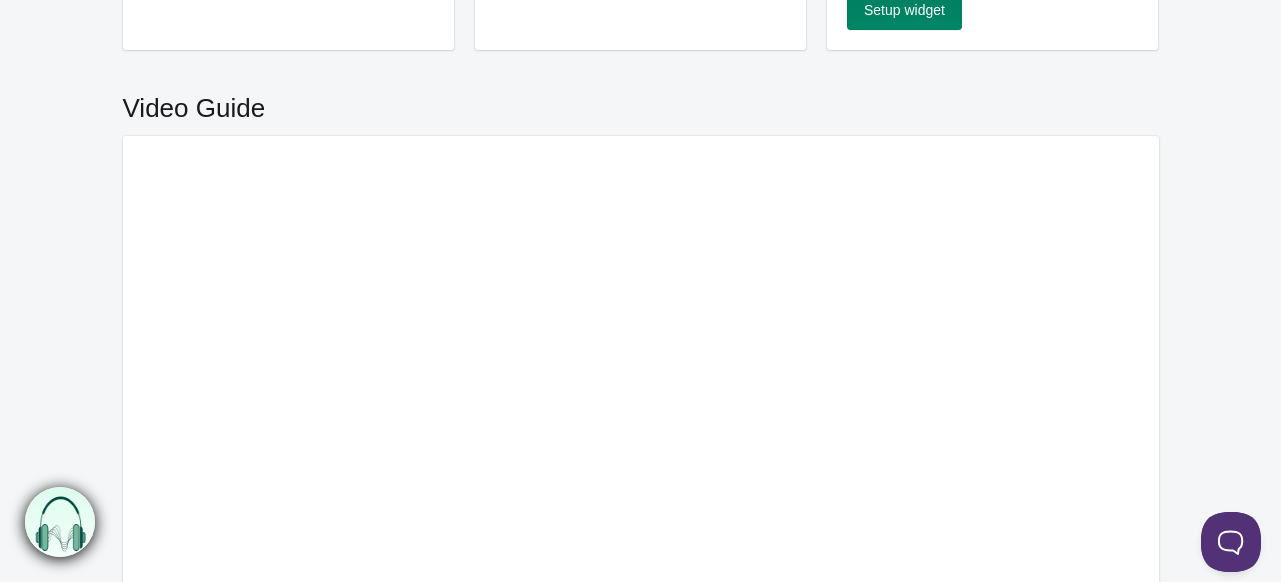 scroll, scrollTop: 876, scrollLeft: 0, axis: vertical 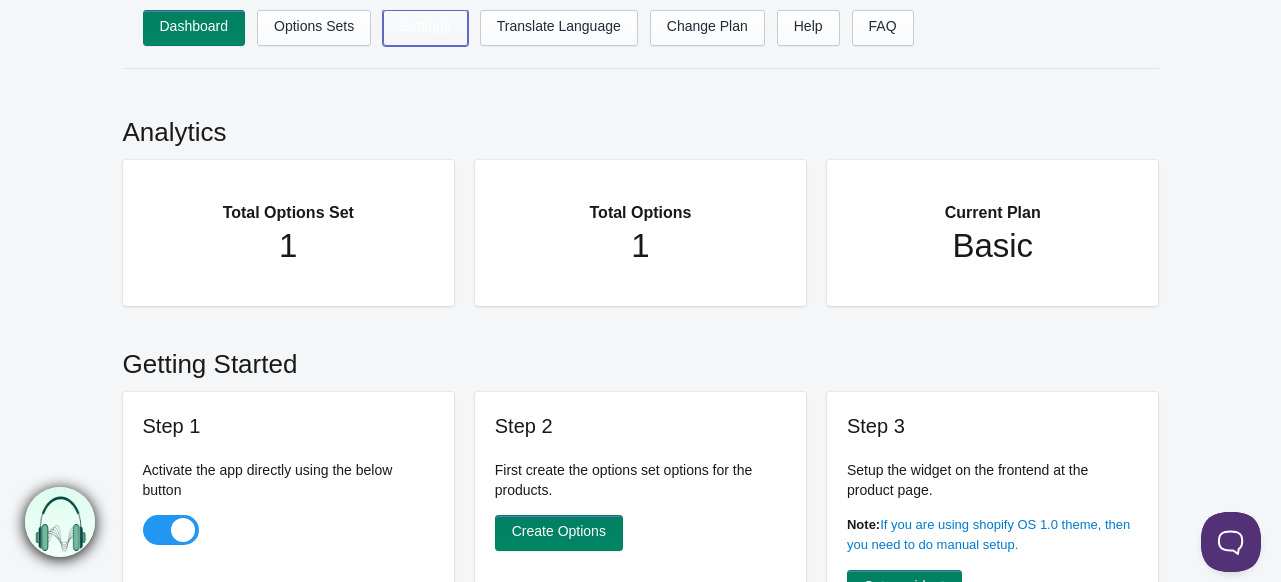 click on "Settings" at bounding box center (425, 28) 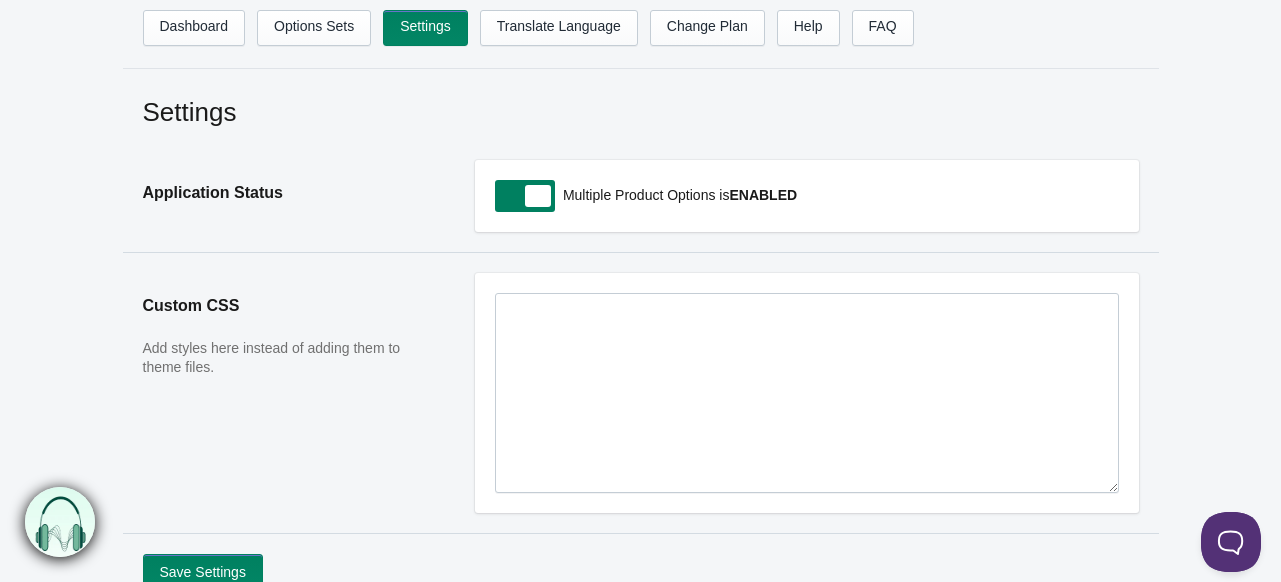 scroll, scrollTop: 0, scrollLeft: 0, axis: both 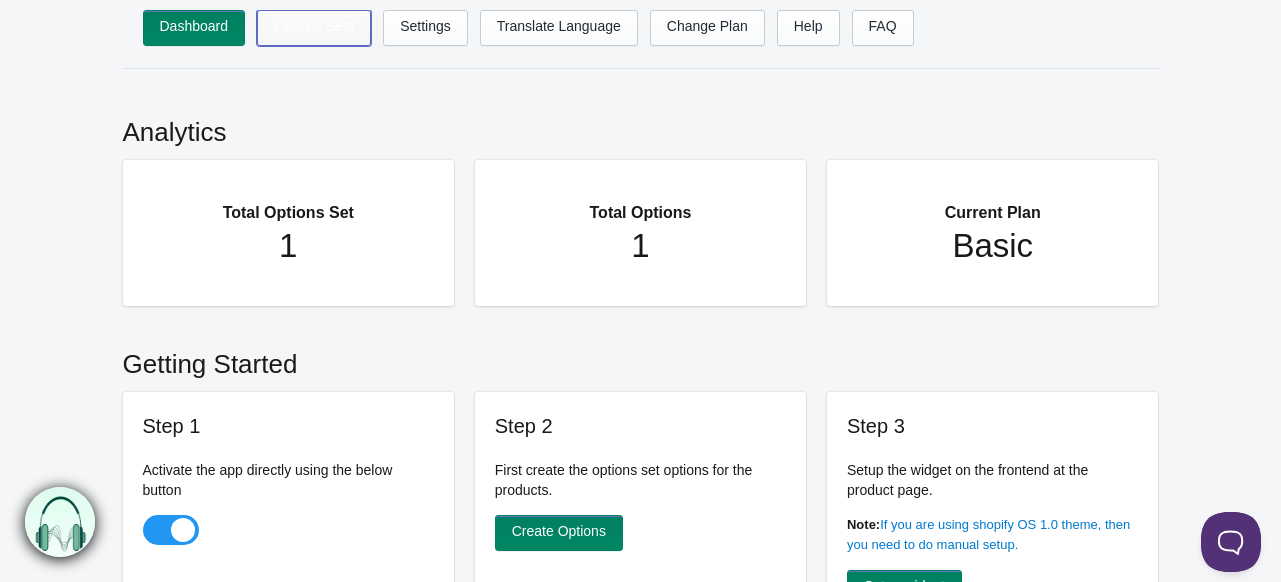 click on "Options Sets" at bounding box center [314, 28] 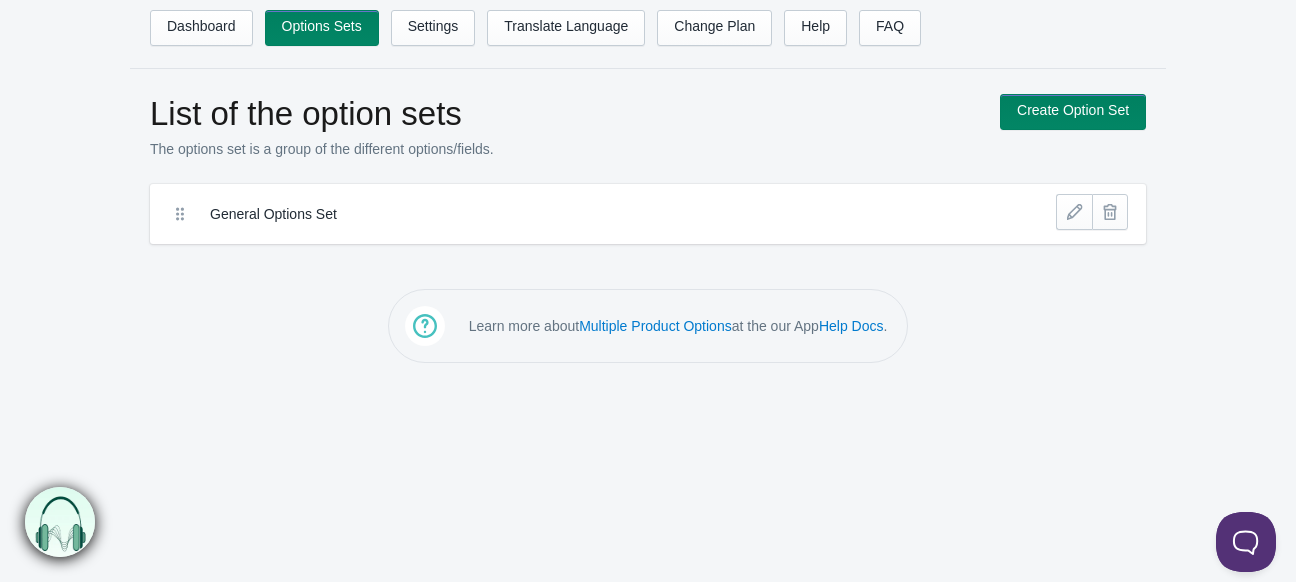 scroll, scrollTop: 0, scrollLeft: 0, axis: both 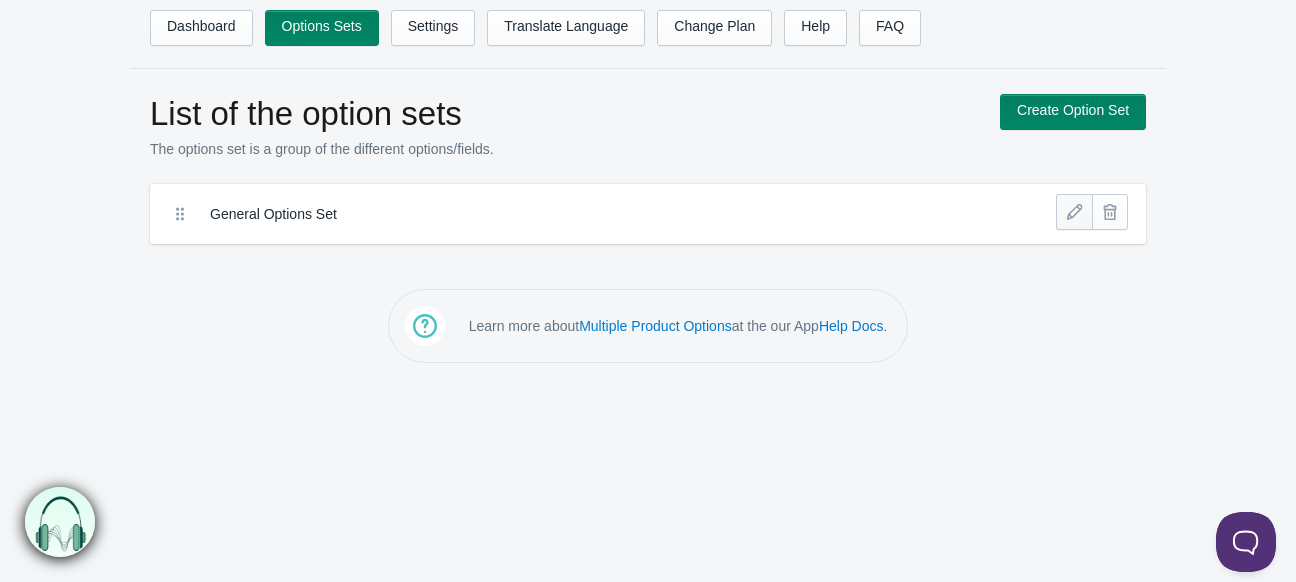 click at bounding box center [1074, 212] 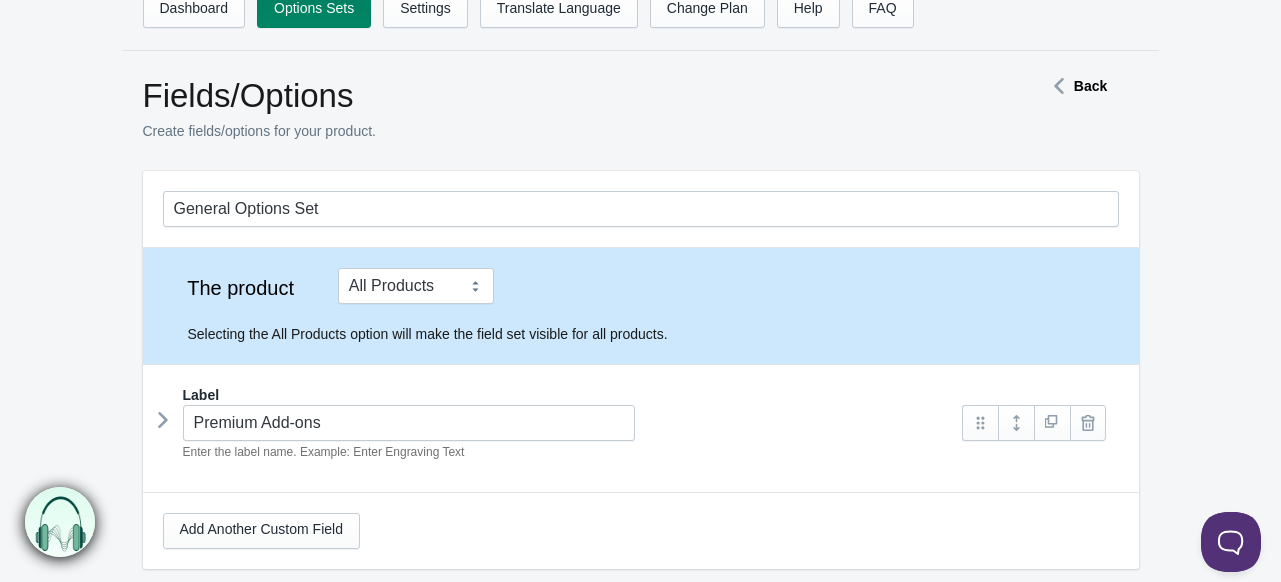 scroll, scrollTop: 13, scrollLeft: 0, axis: vertical 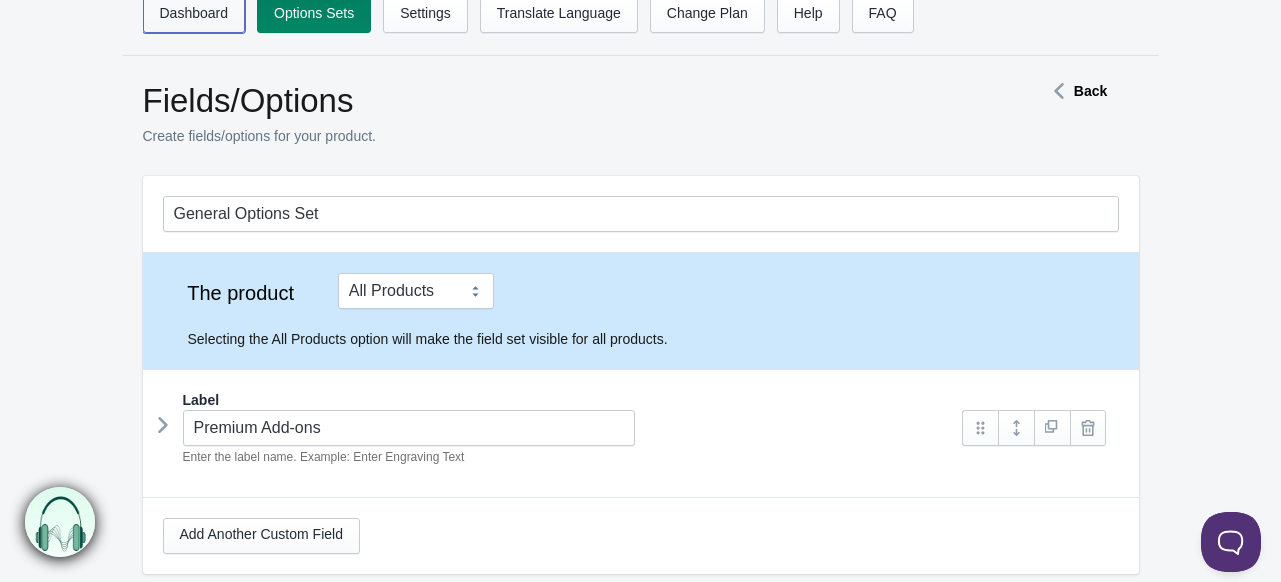 click on "Dashboard" at bounding box center [194, 15] 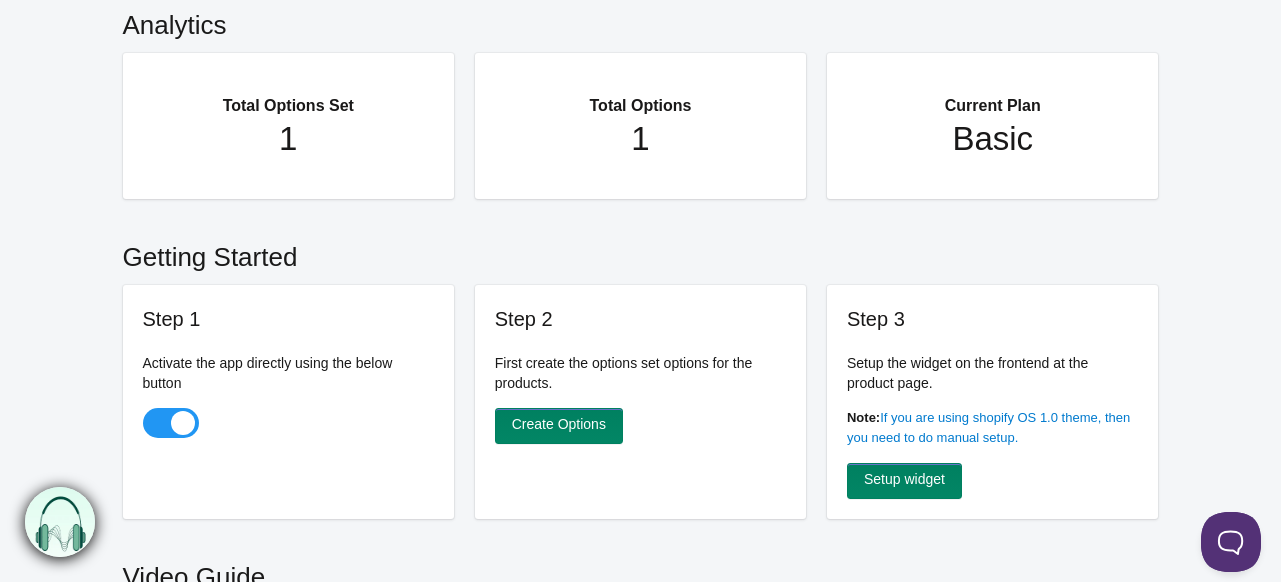 scroll, scrollTop: 100, scrollLeft: 0, axis: vertical 